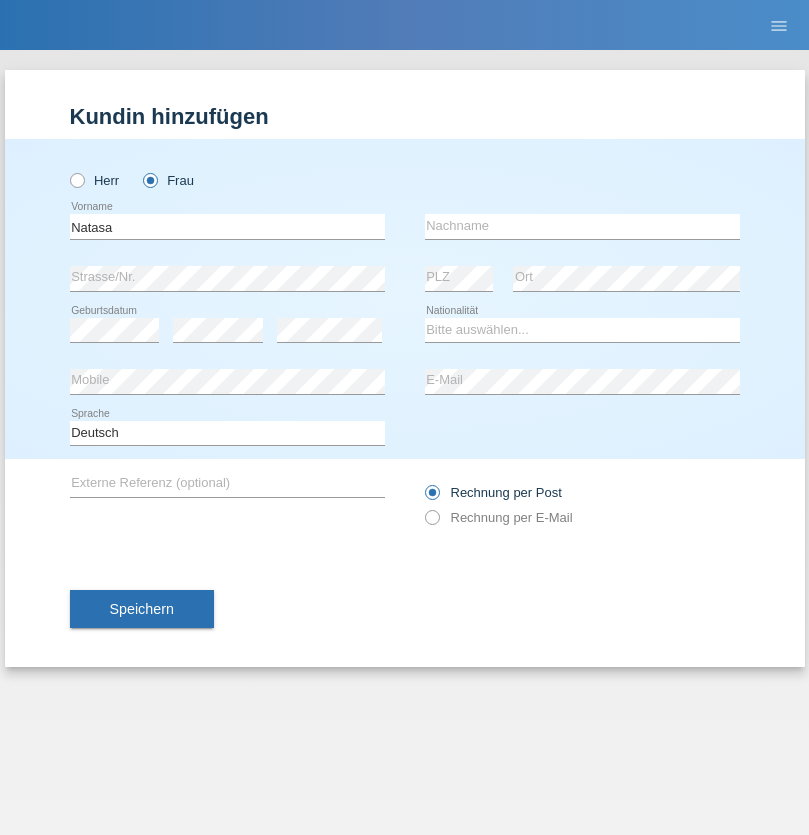scroll, scrollTop: 0, scrollLeft: 0, axis: both 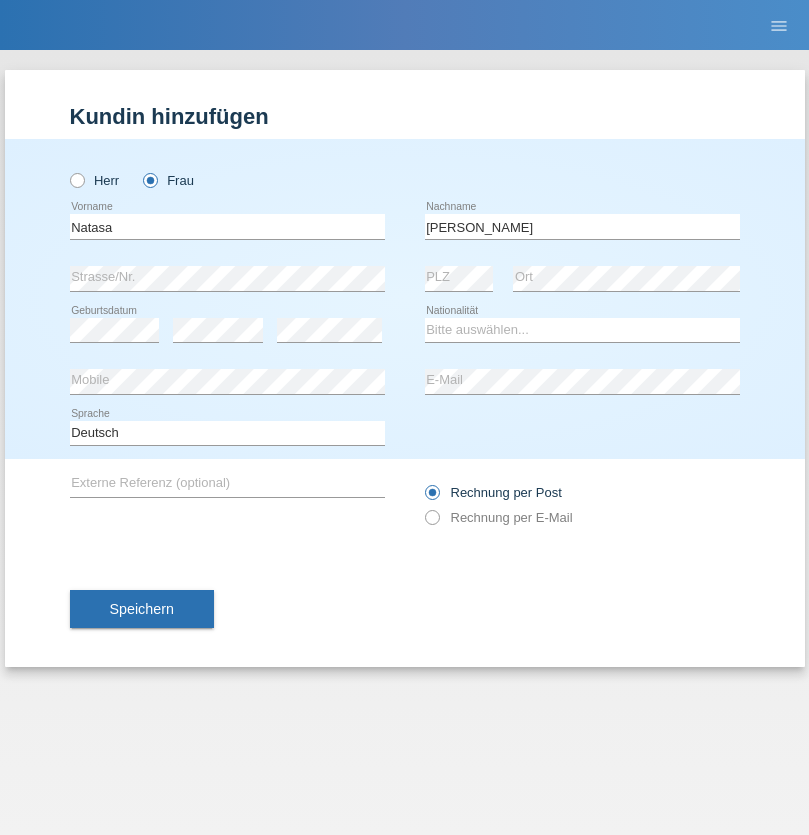 type on "[PERSON_NAME]" 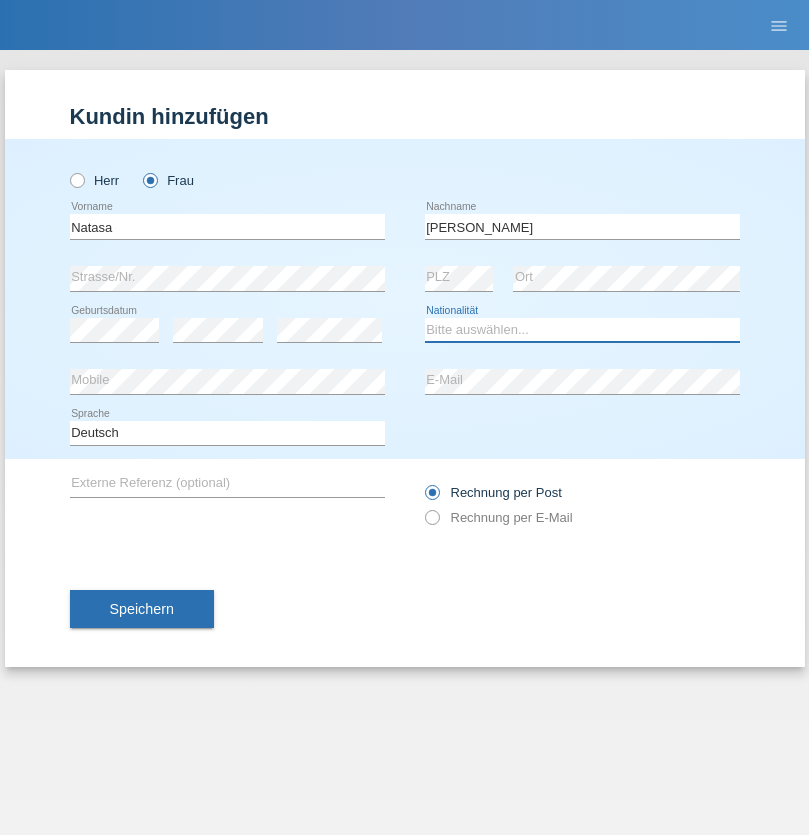 select on "AT" 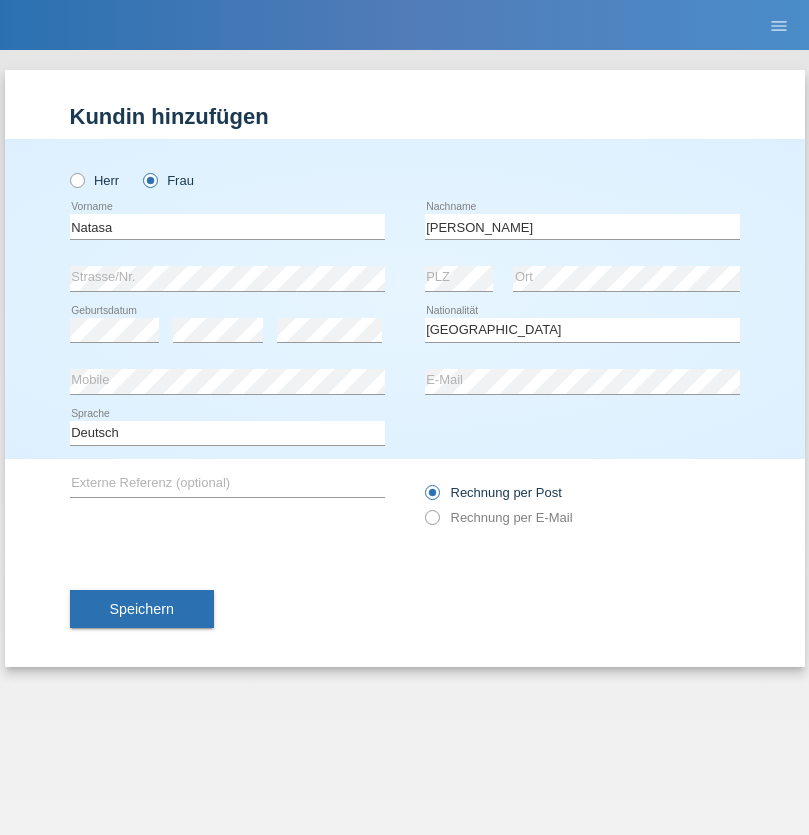 select on "C" 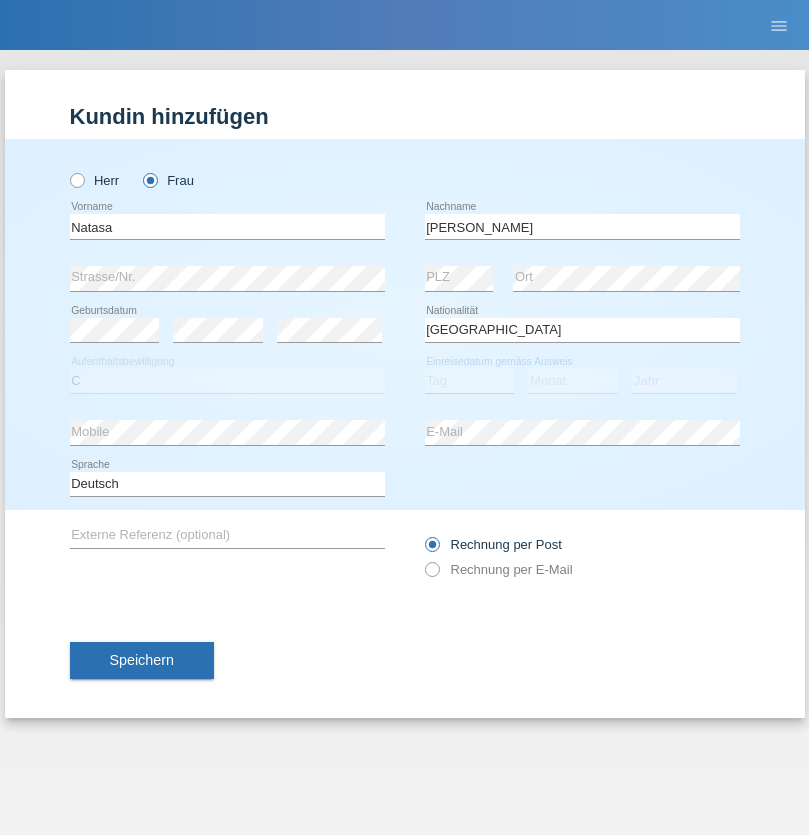 select on "06" 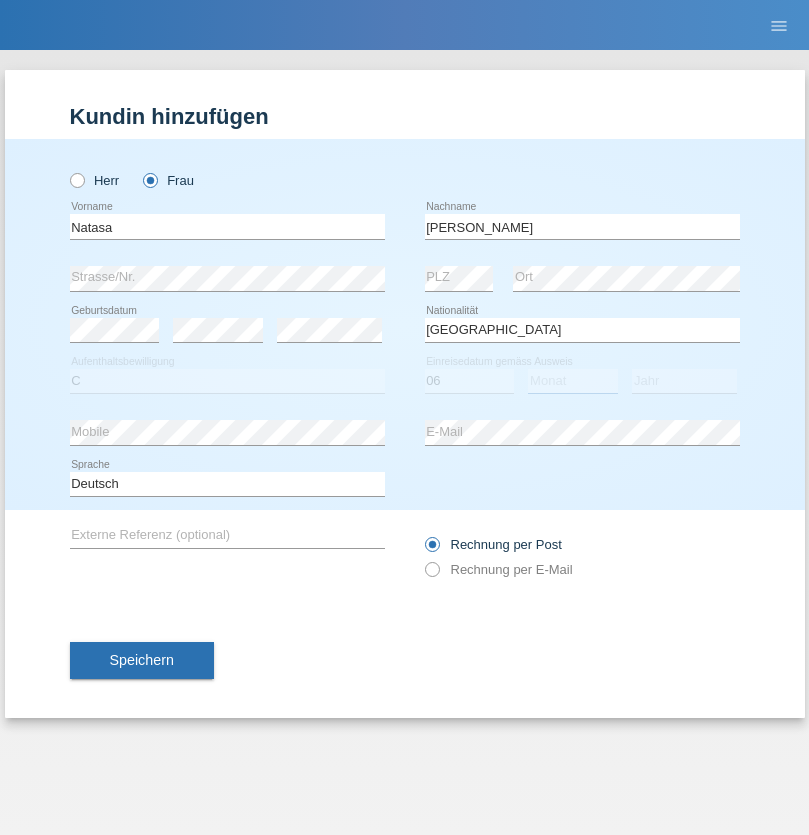 select on "06" 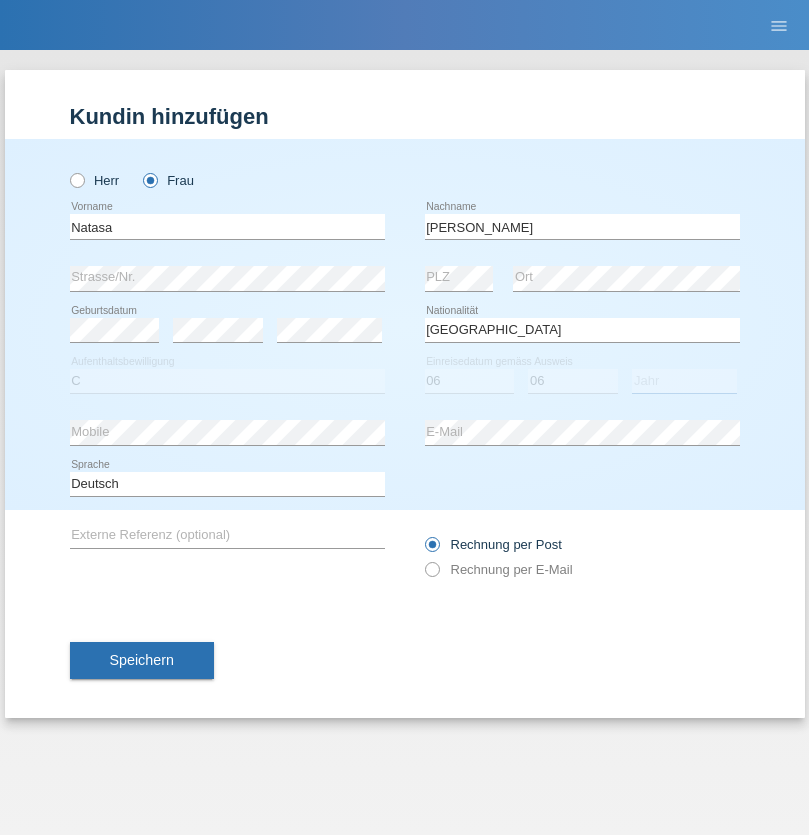 select on "2006" 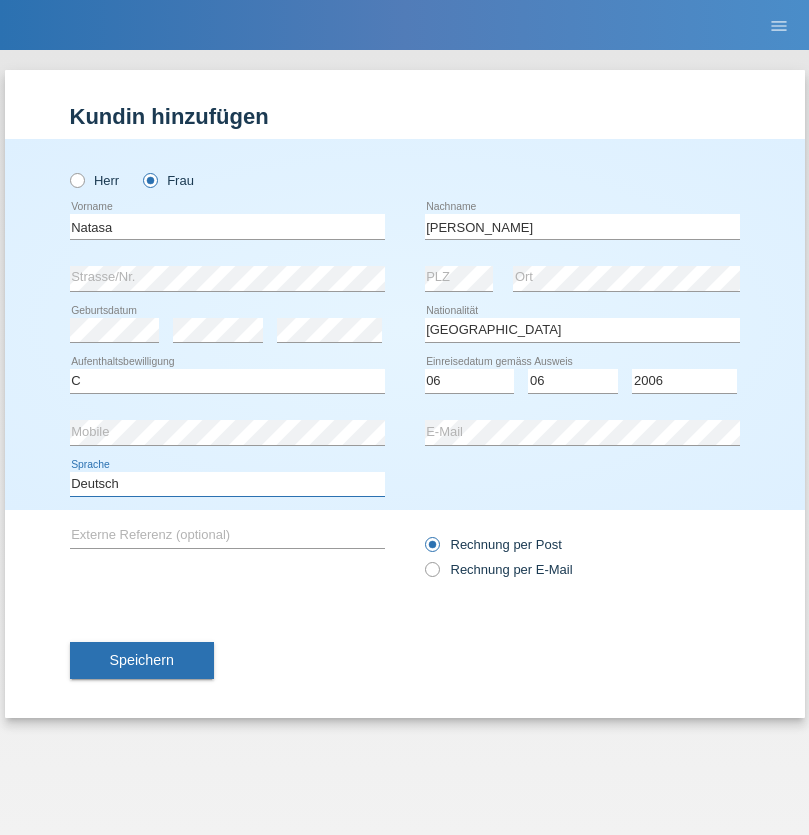 select on "en" 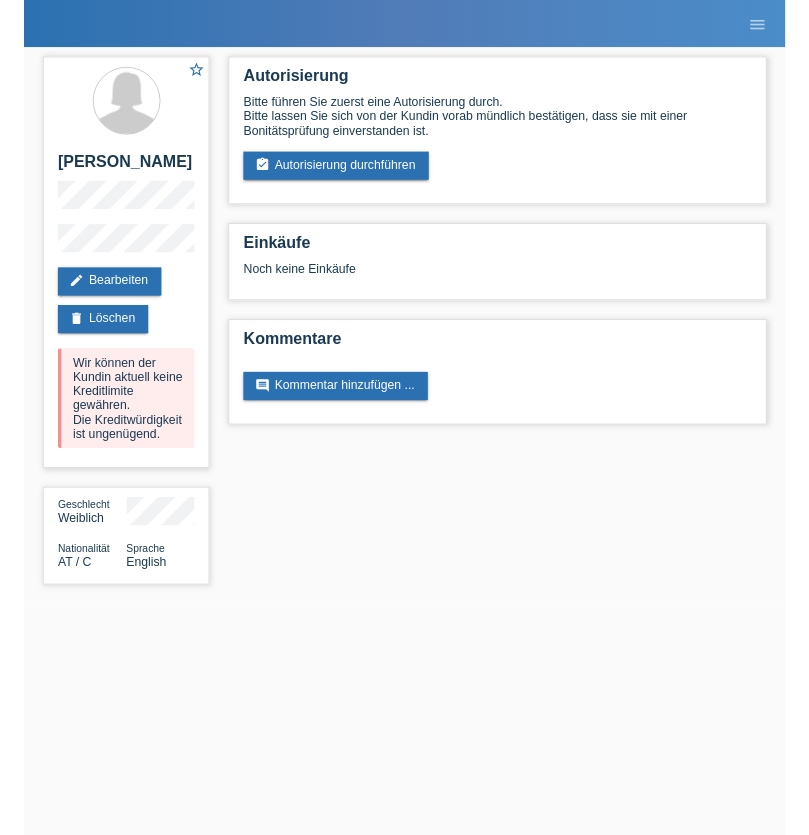 scroll, scrollTop: 0, scrollLeft: 0, axis: both 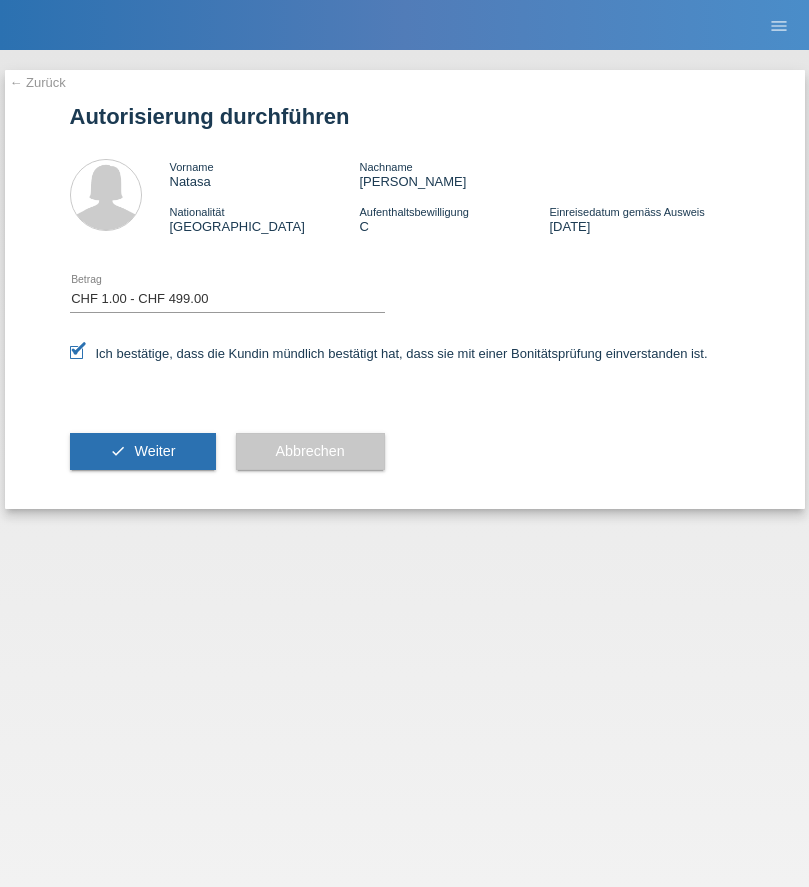 select on "1" 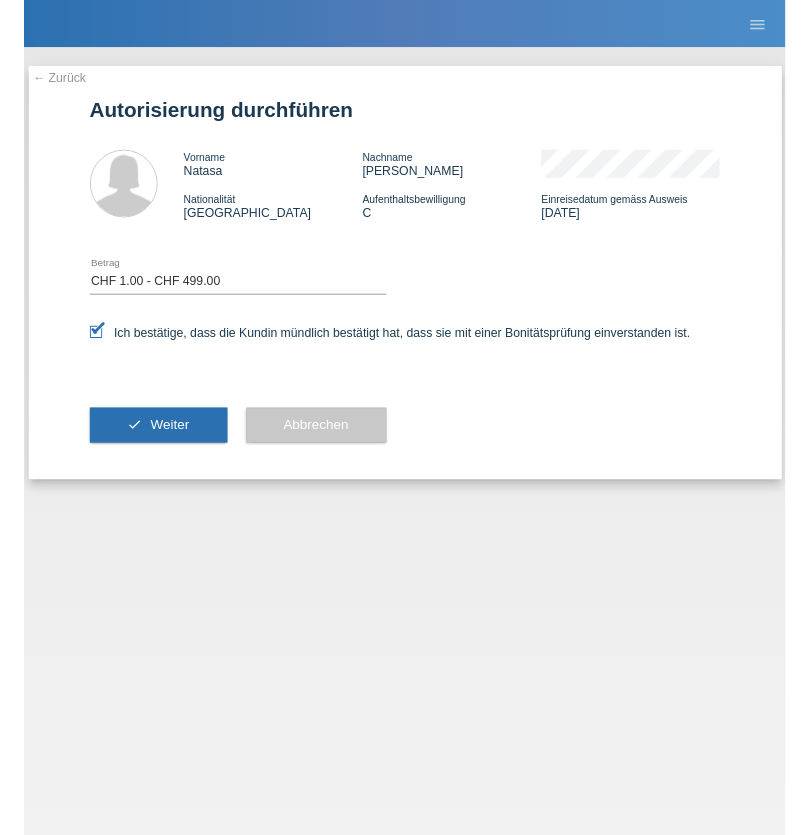 scroll, scrollTop: 0, scrollLeft: 0, axis: both 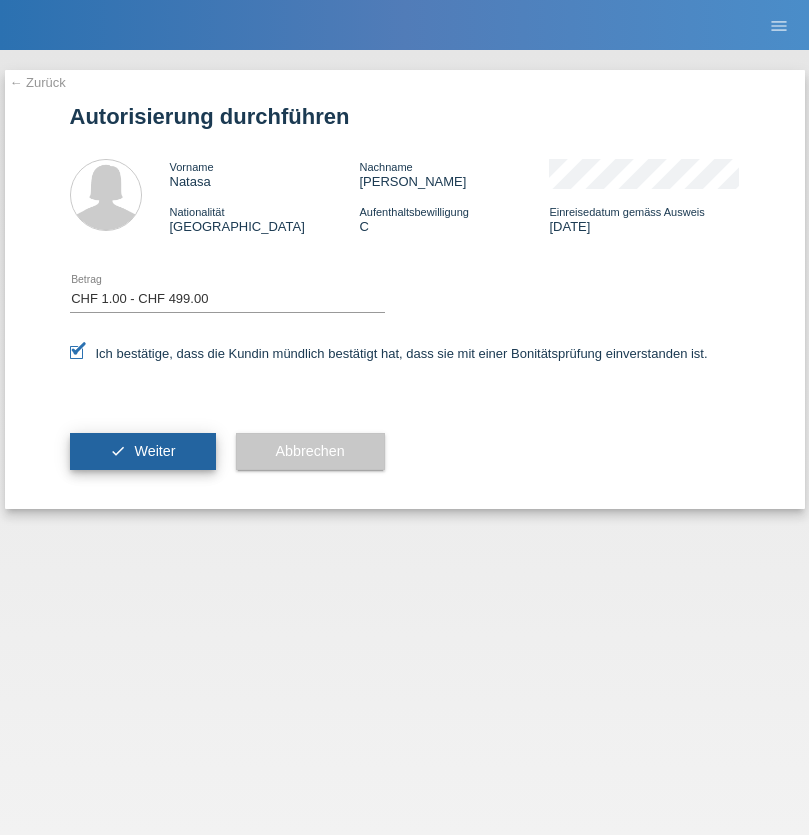 click on "Weiter" at bounding box center [154, 451] 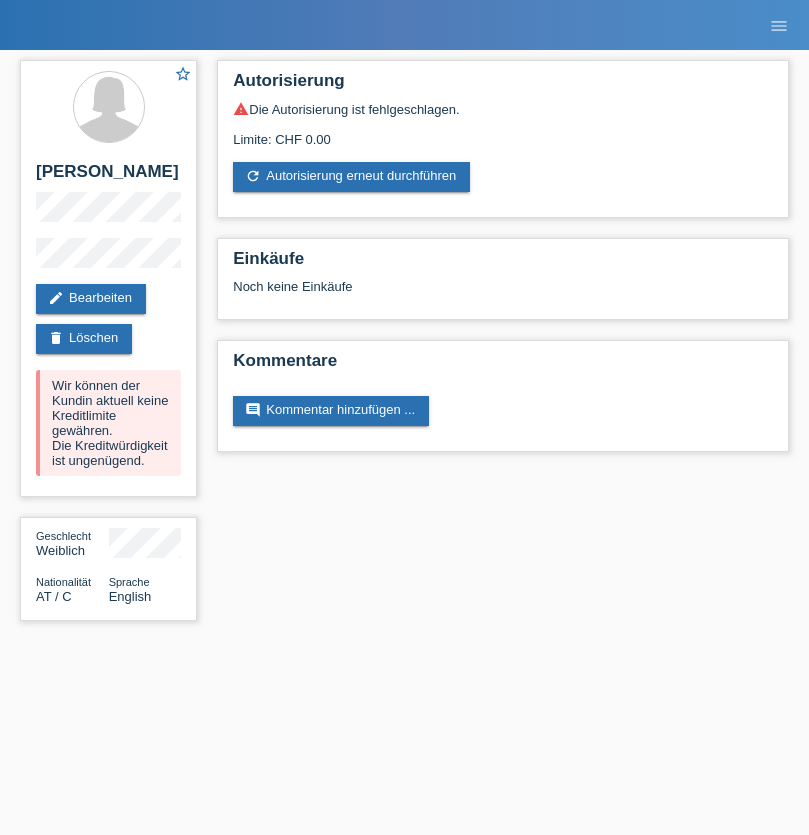 scroll, scrollTop: 0, scrollLeft: 0, axis: both 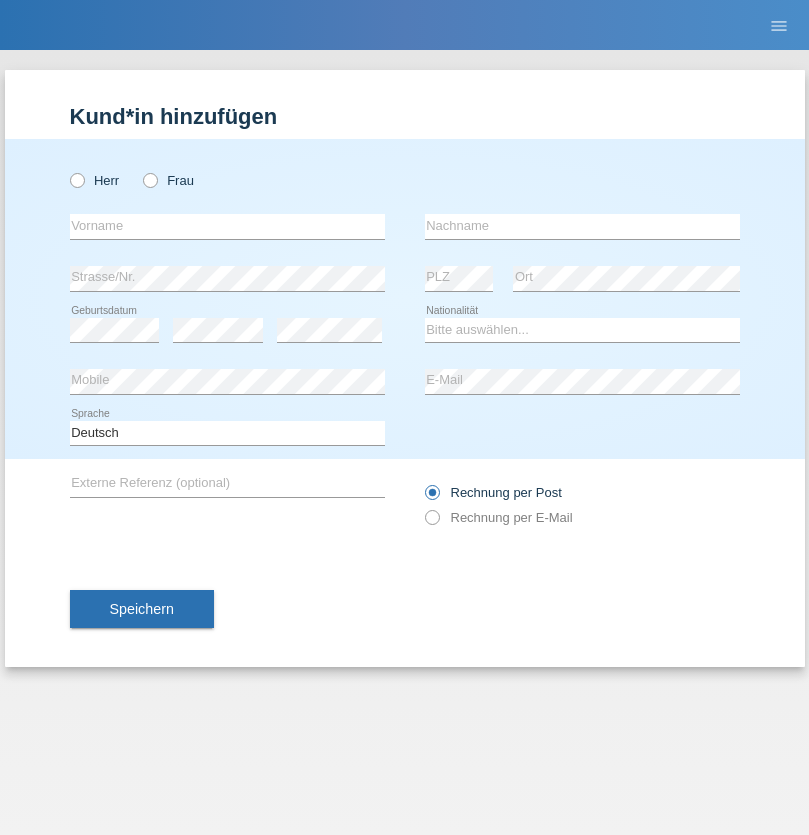 radio on "true" 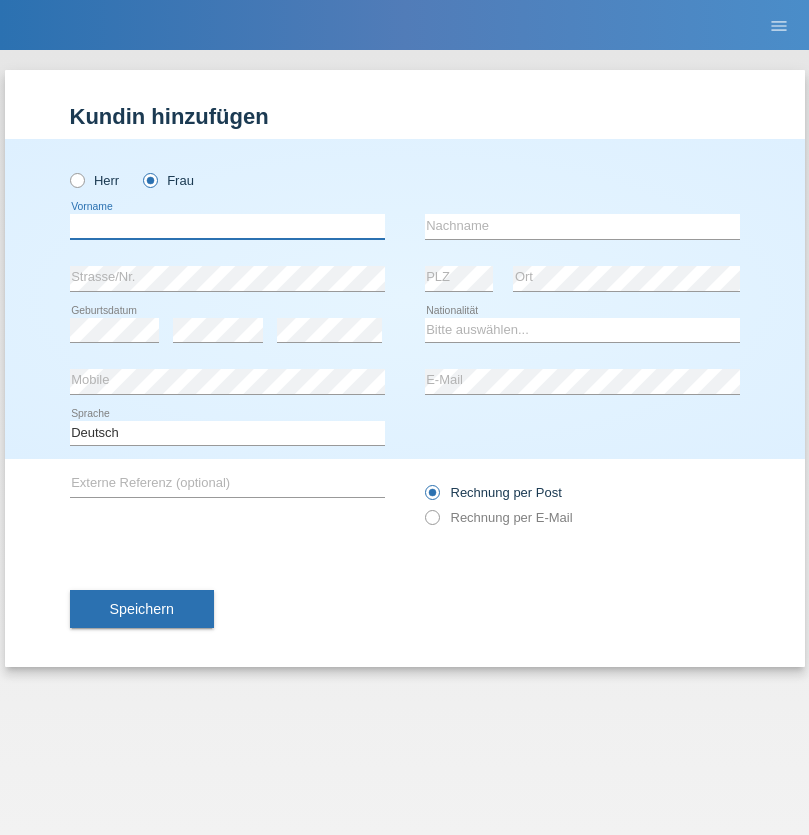 click at bounding box center (227, 226) 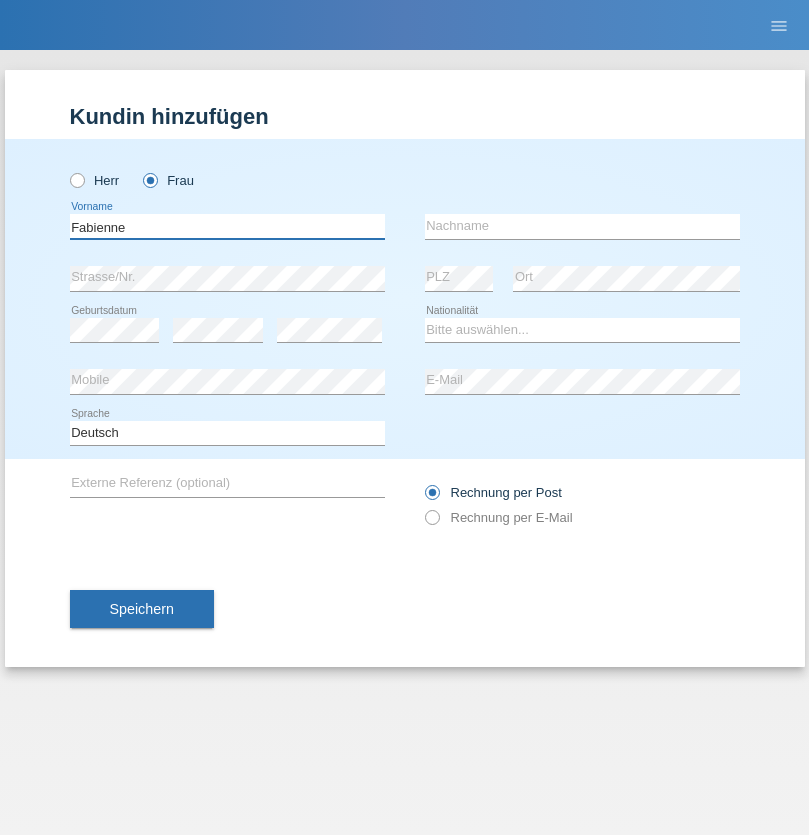 type on "Fabienne" 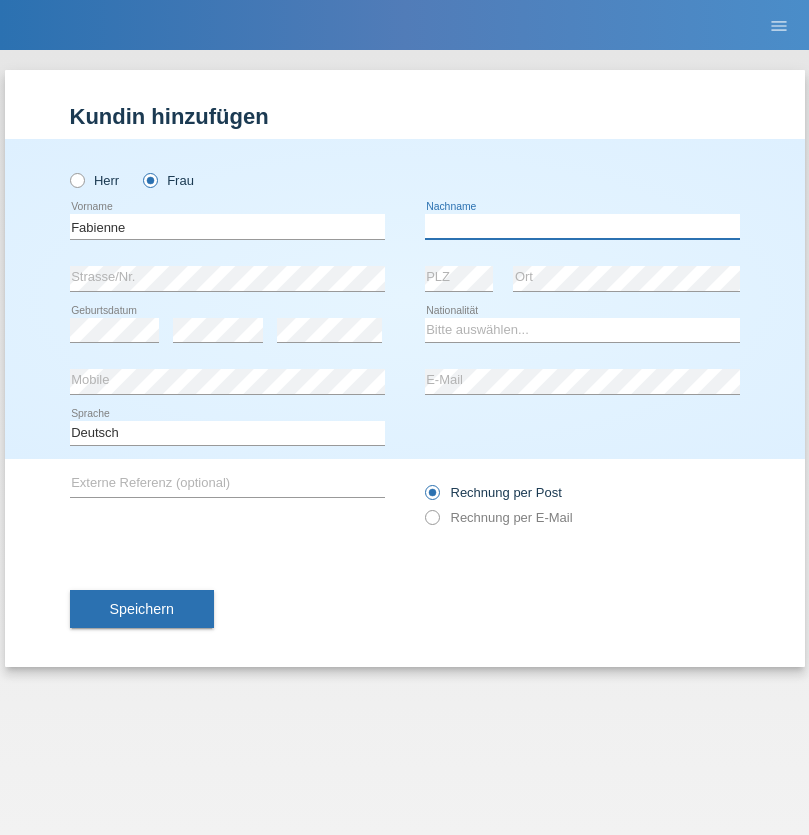 click at bounding box center (582, 226) 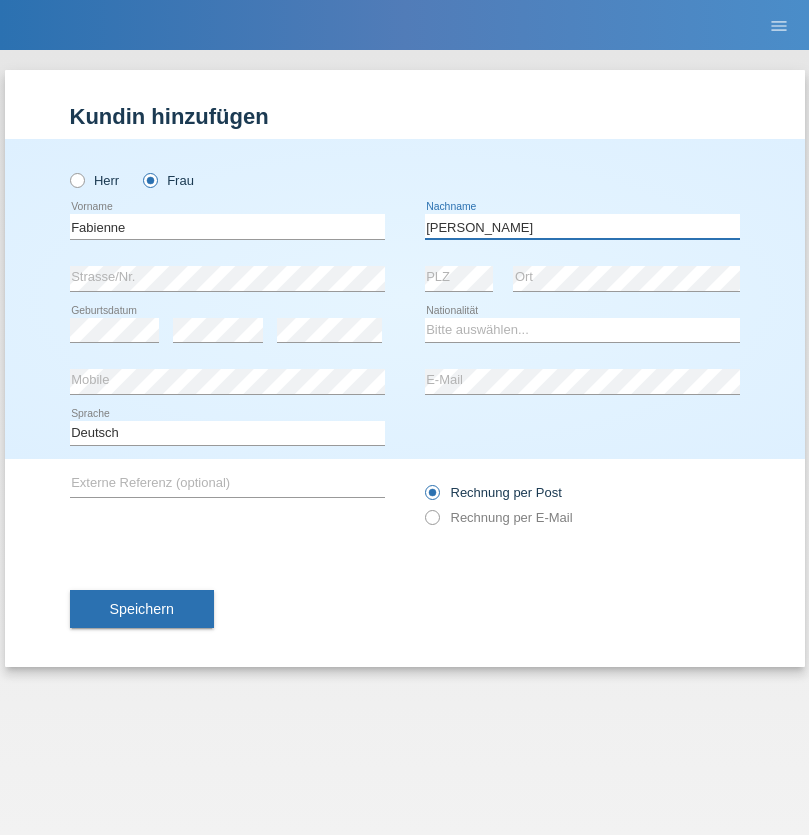 type on "[PERSON_NAME]" 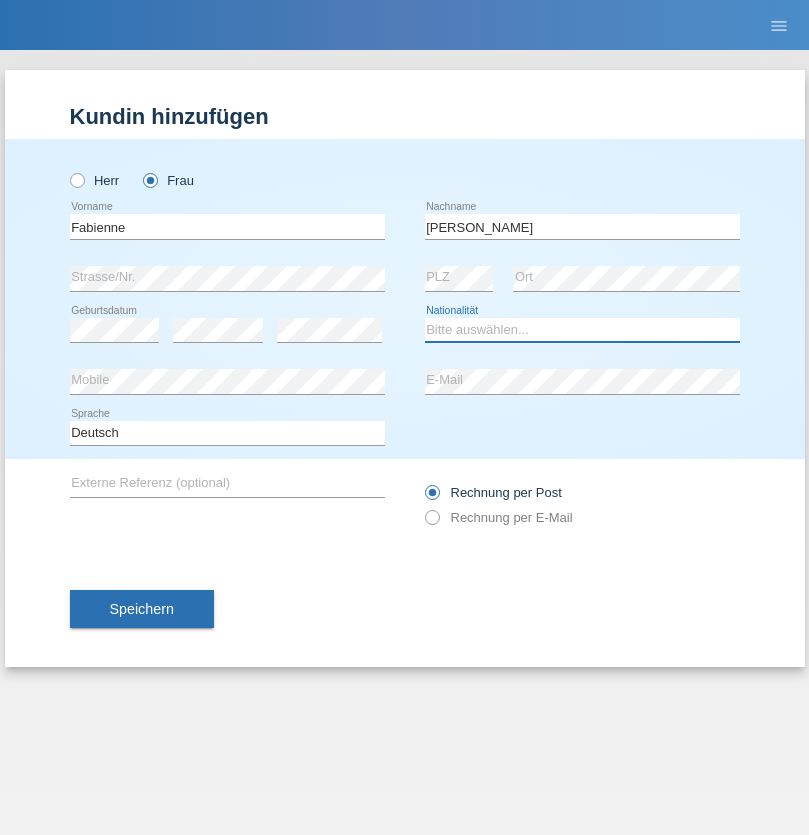select on "CH" 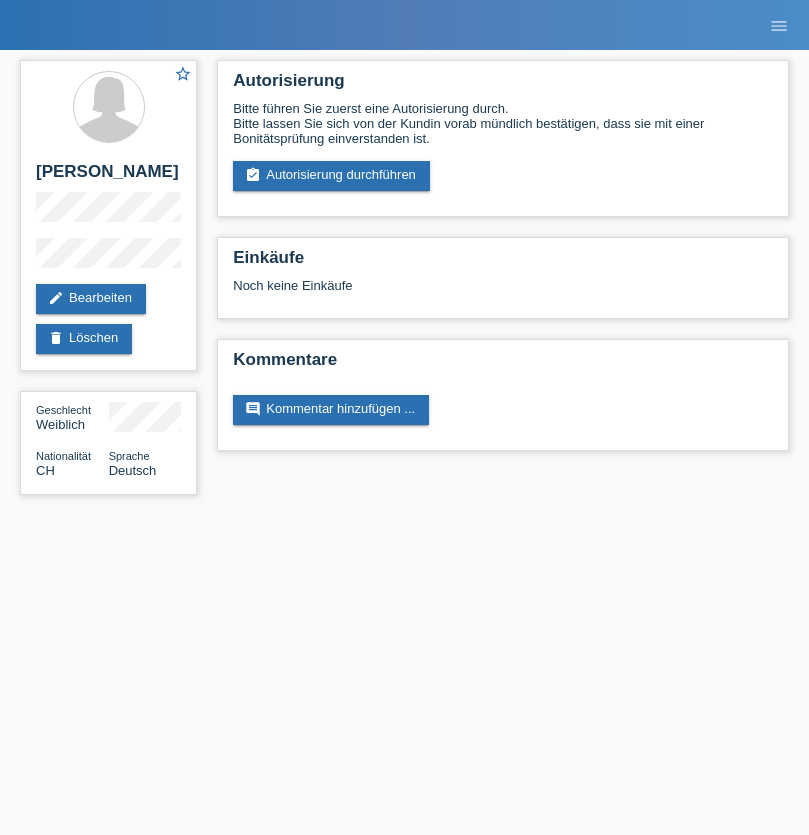 scroll, scrollTop: 0, scrollLeft: 0, axis: both 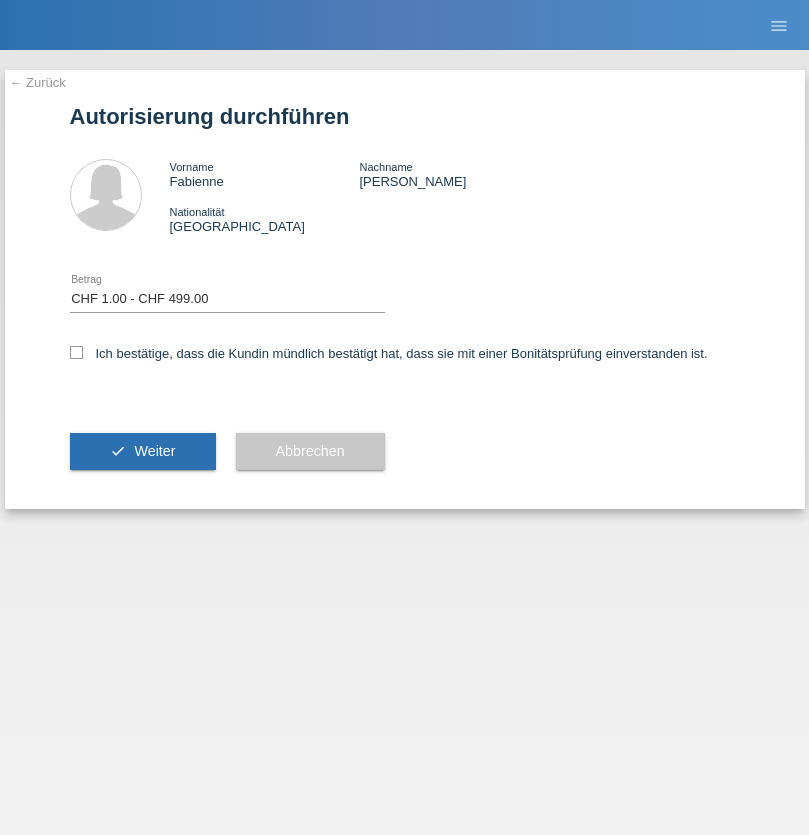 select on "1" 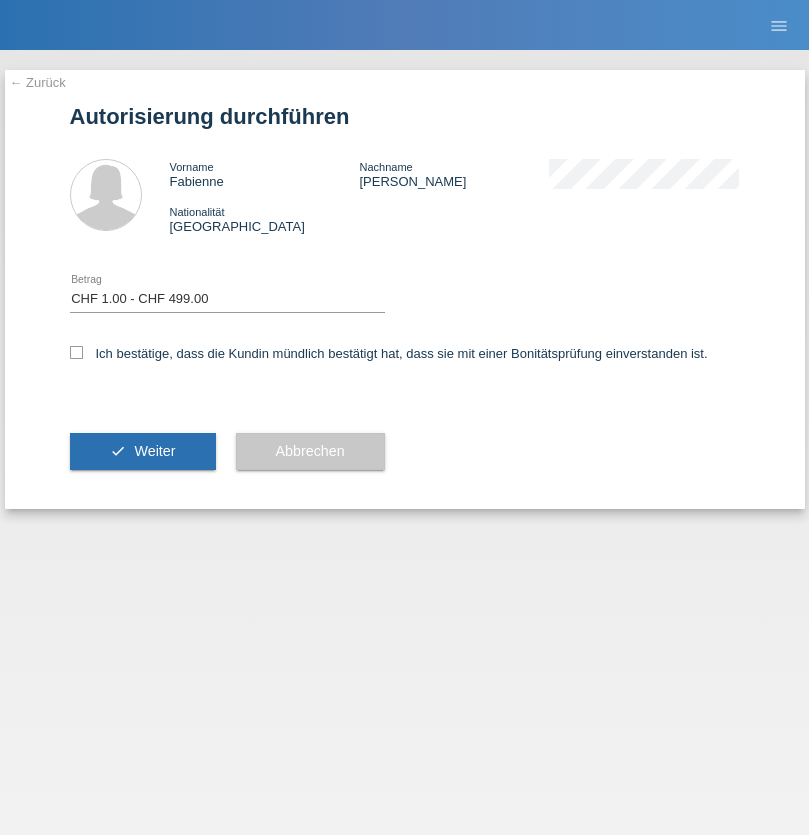 scroll, scrollTop: 0, scrollLeft: 0, axis: both 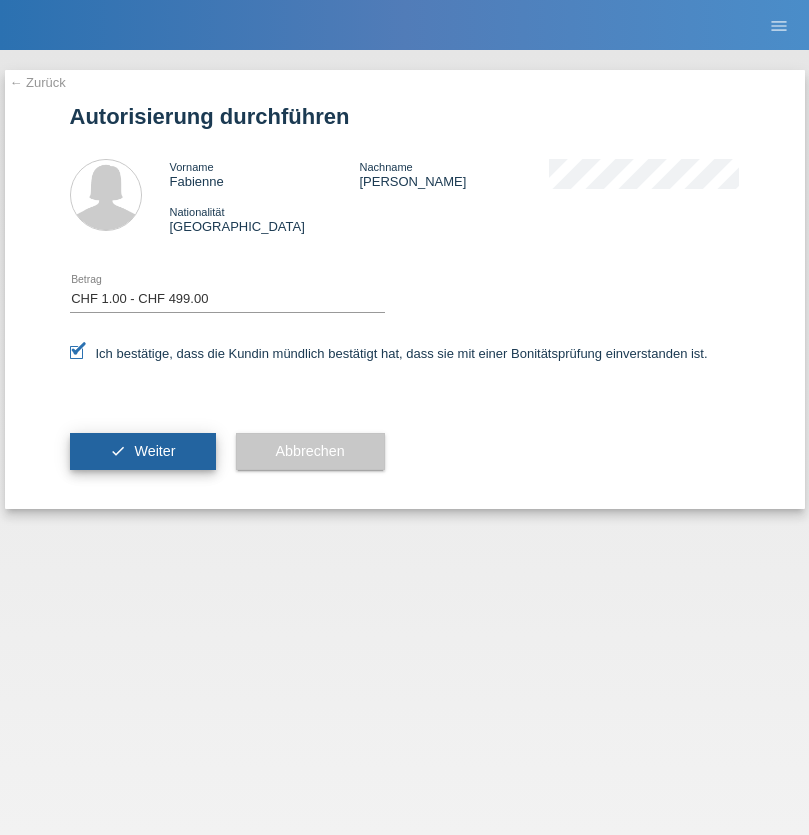 click on "Weiter" at bounding box center [154, 451] 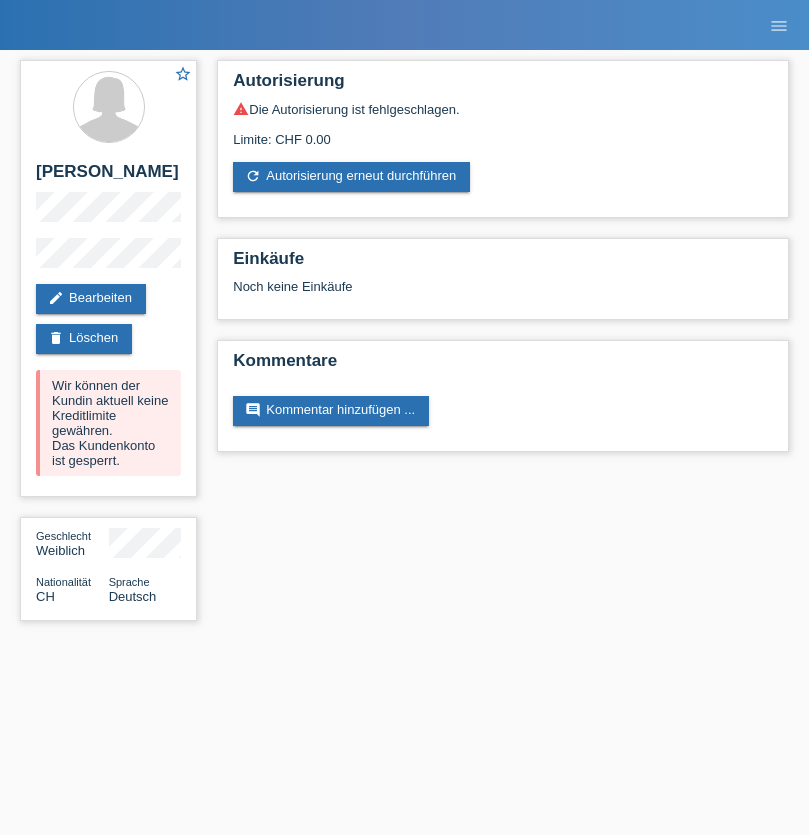 scroll, scrollTop: 0, scrollLeft: 0, axis: both 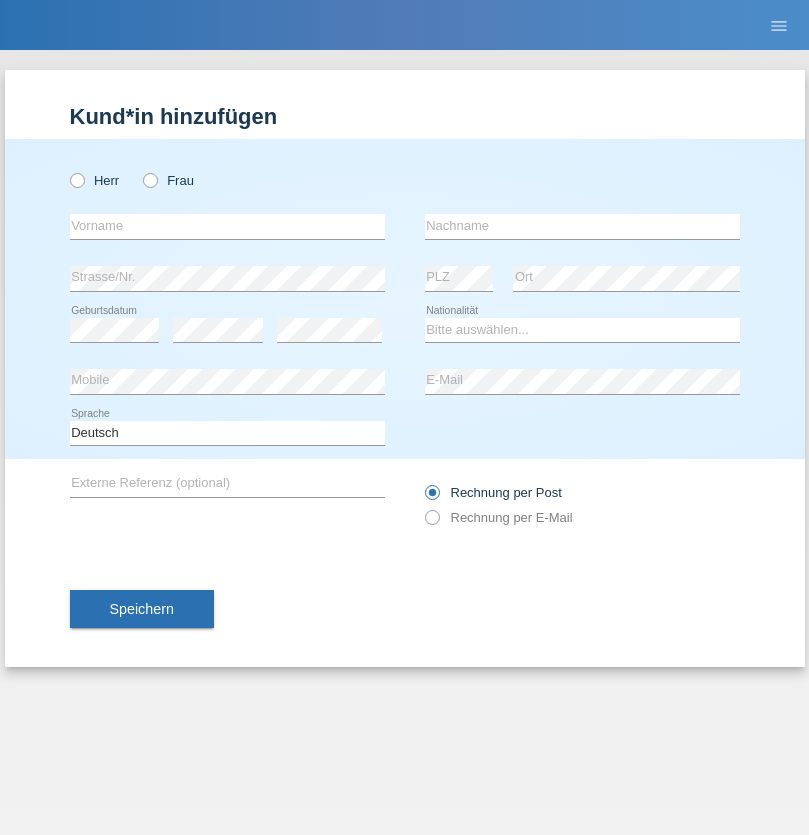 radio on "true" 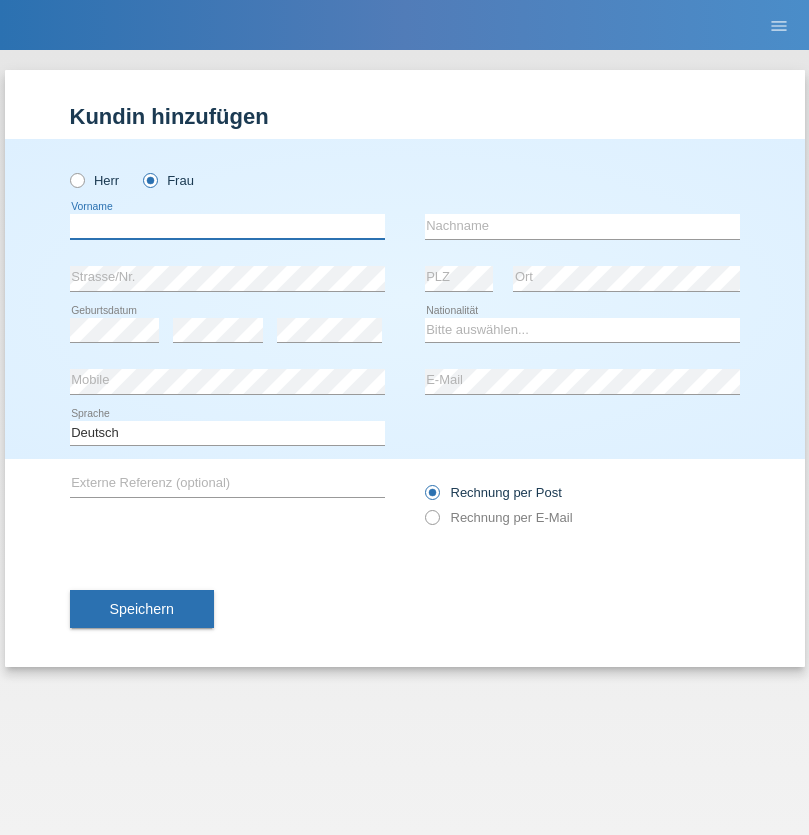 click at bounding box center [227, 226] 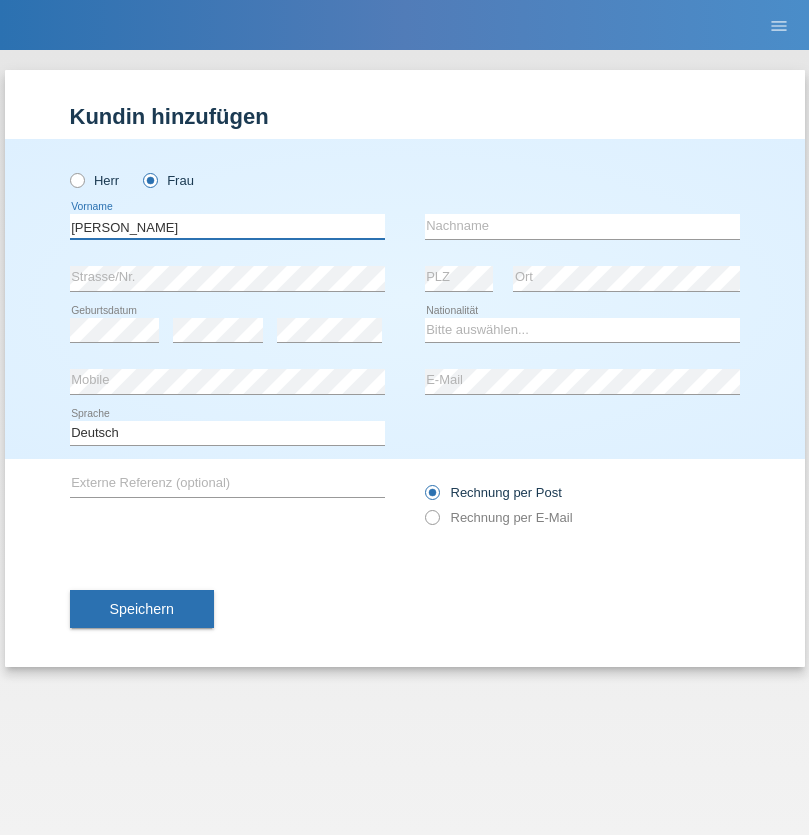 type on "Jasmin" 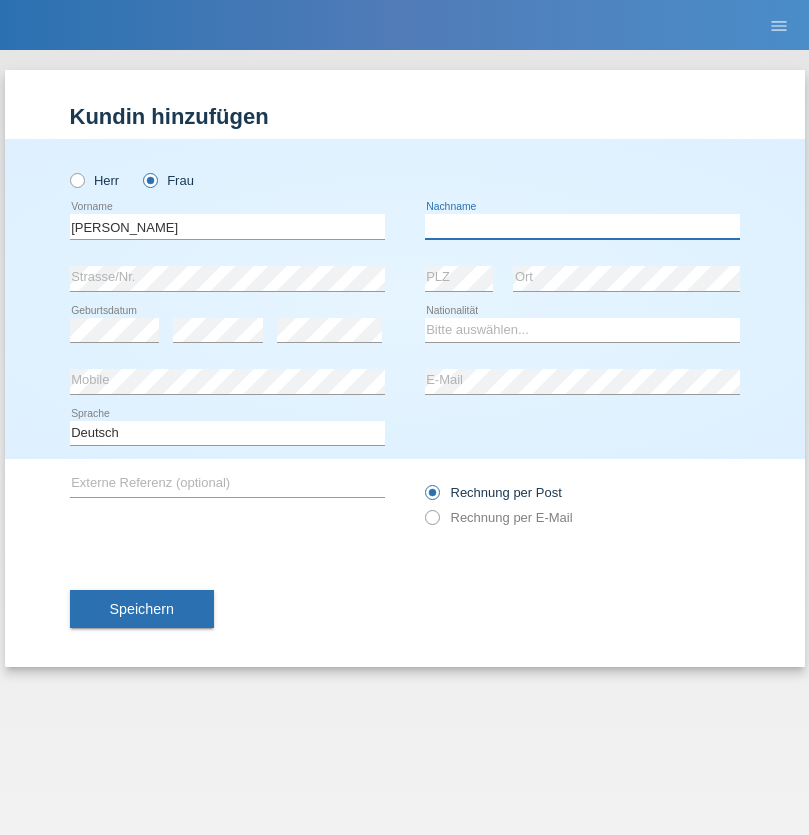 click at bounding box center (582, 226) 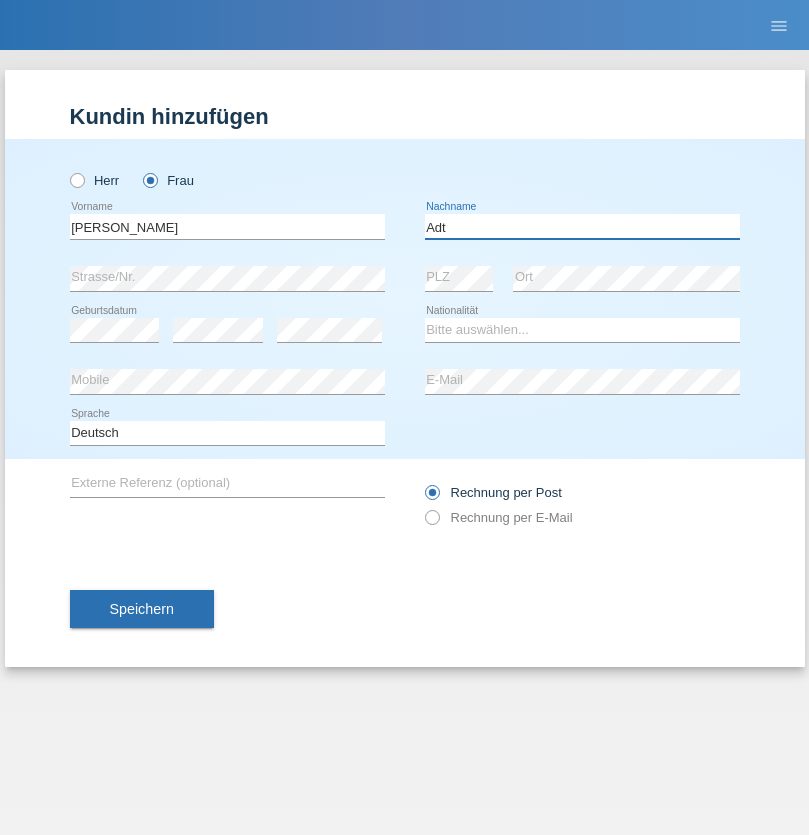 type on "Adt" 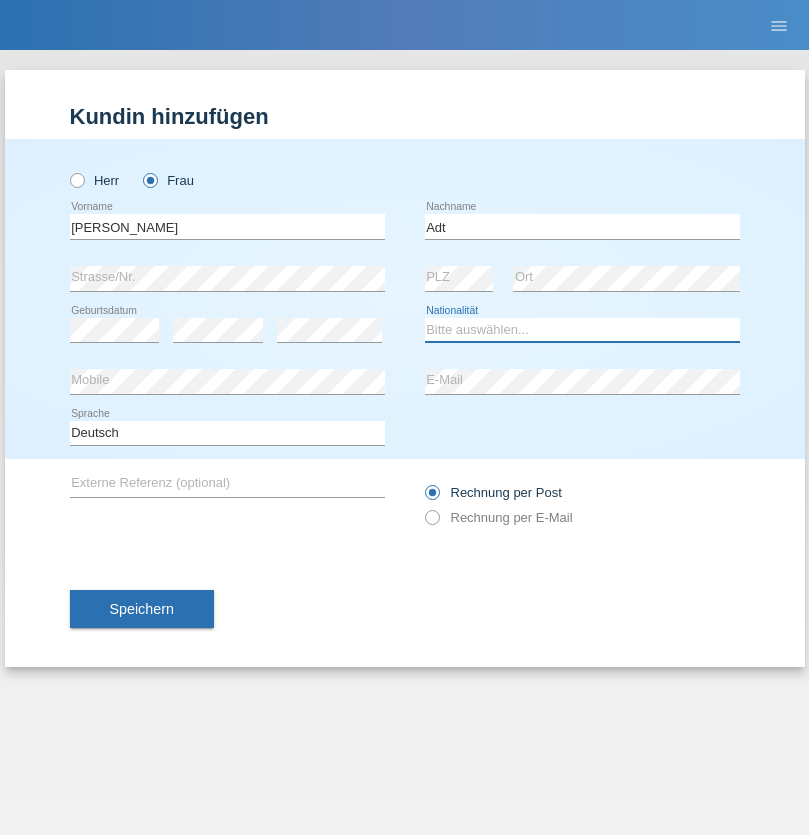 select on "LI" 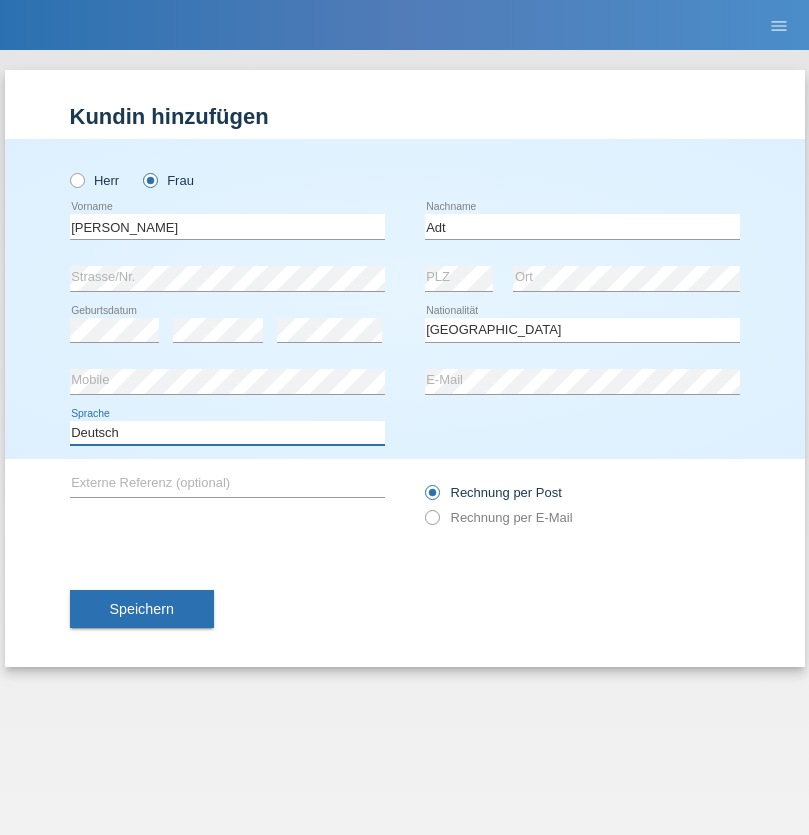 select on "en" 